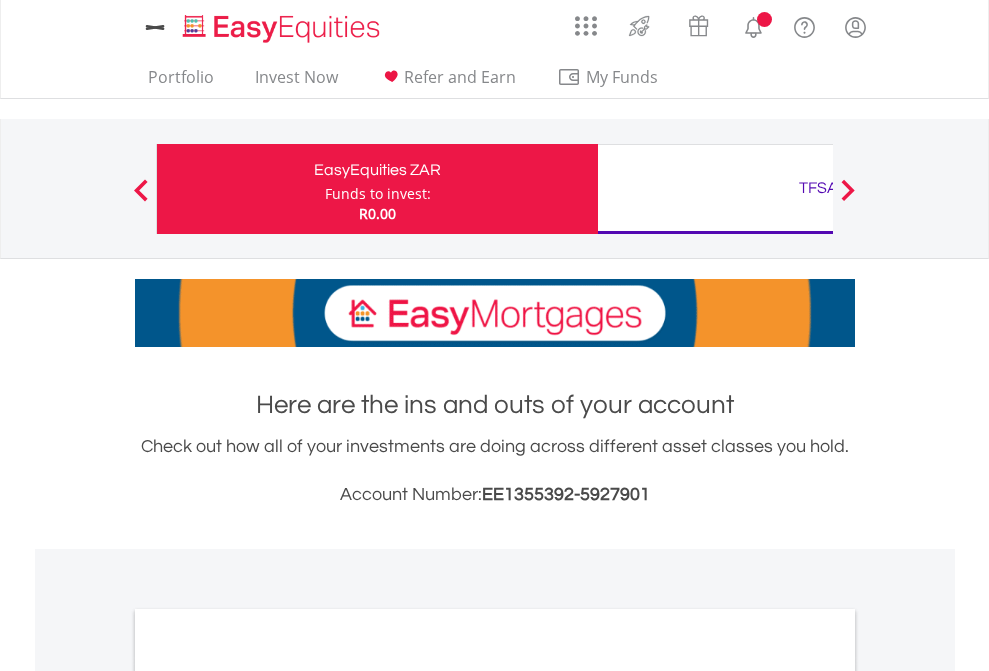scroll, scrollTop: 0, scrollLeft: 0, axis: both 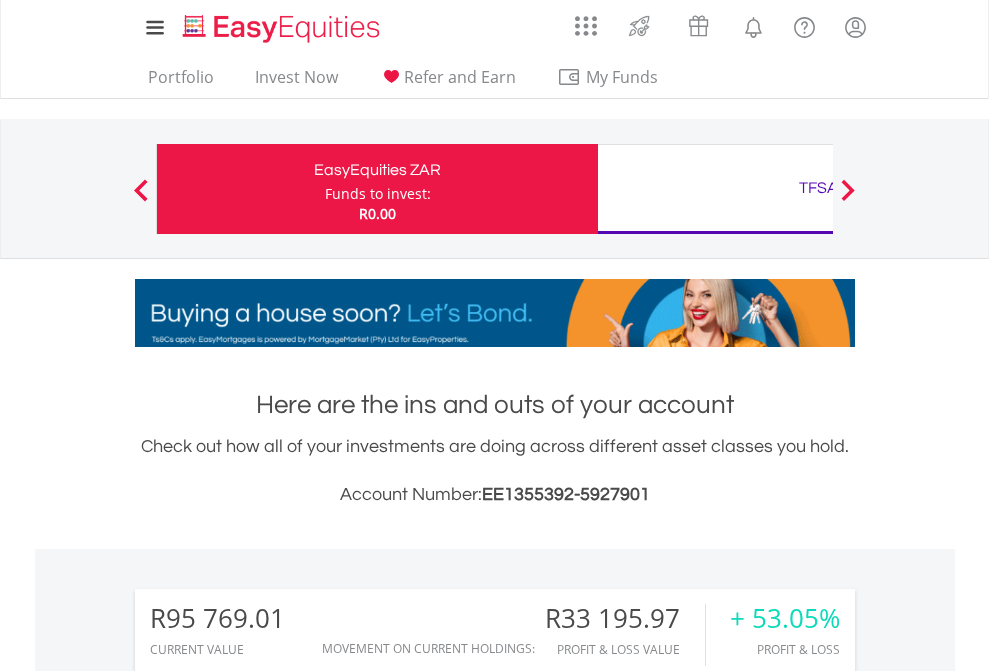 click on "Funds to invest:" at bounding box center [378, 194] 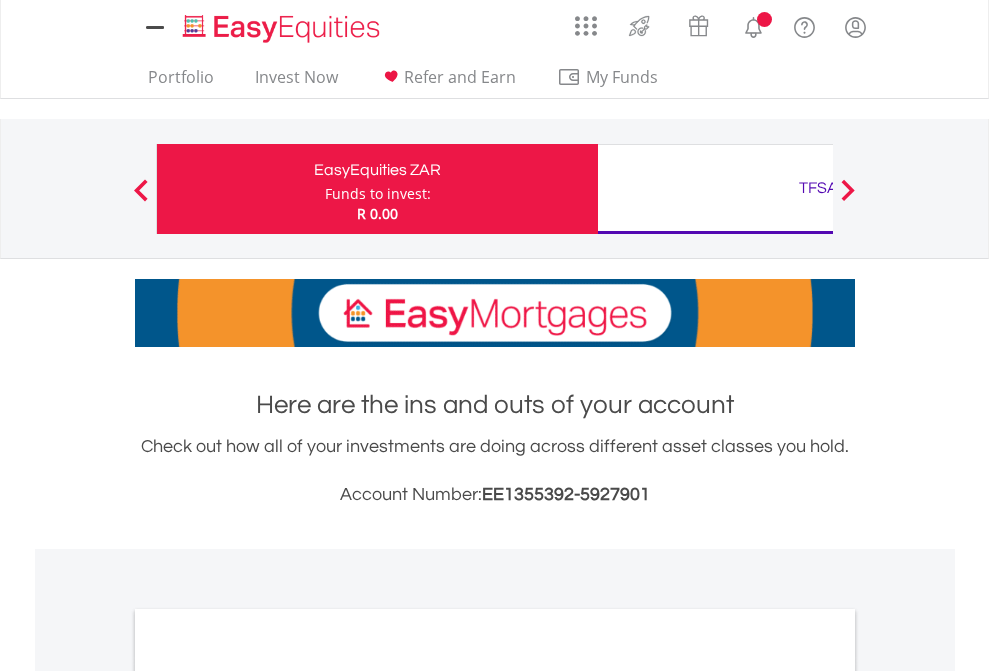 scroll, scrollTop: 0, scrollLeft: 0, axis: both 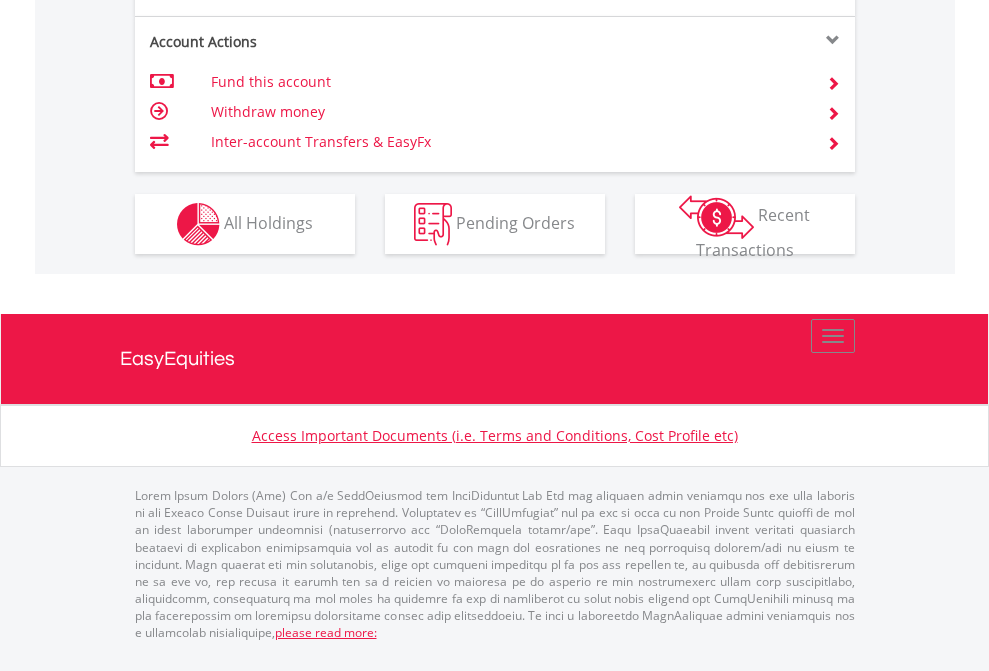 click on "Investment types" at bounding box center (706, -337) 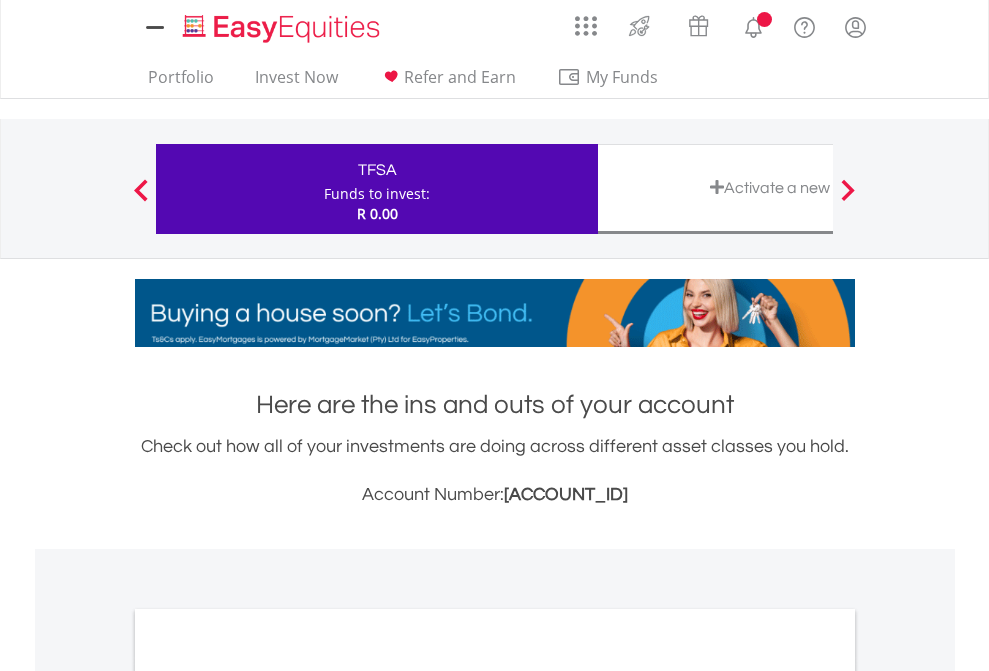 scroll, scrollTop: 0, scrollLeft: 0, axis: both 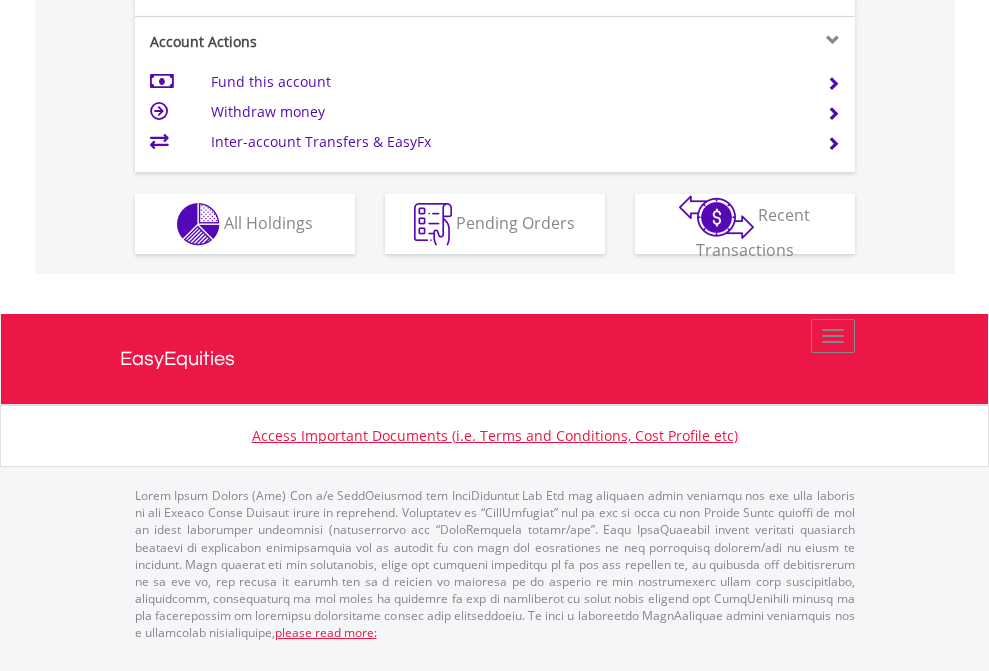 click on "Investment types" at bounding box center [706, -337] 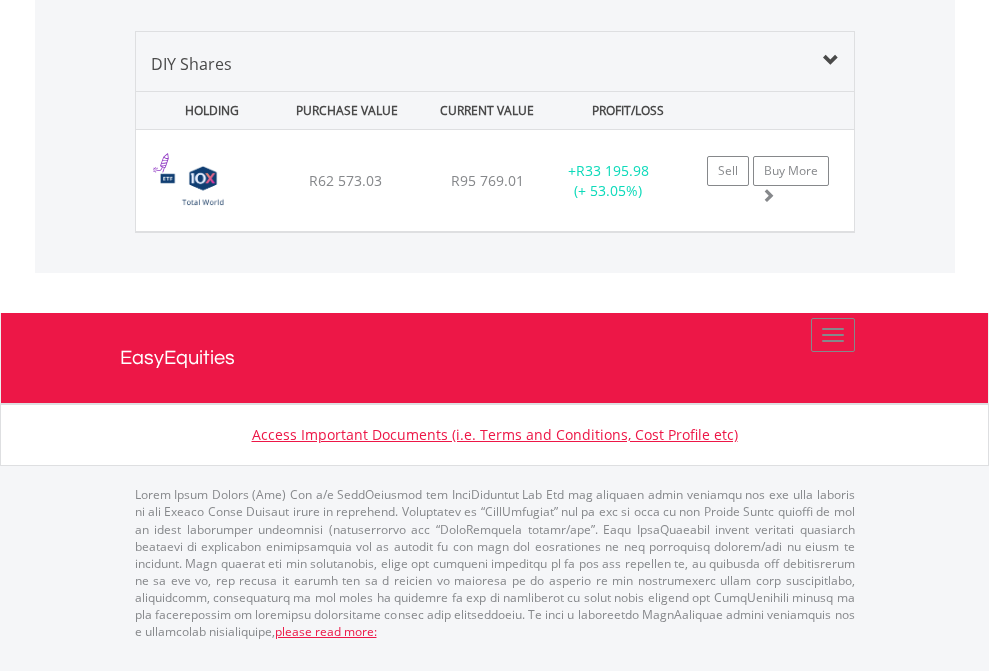 scroll, scrollTop: 2225, scrollLeft: 0, axis: vertical 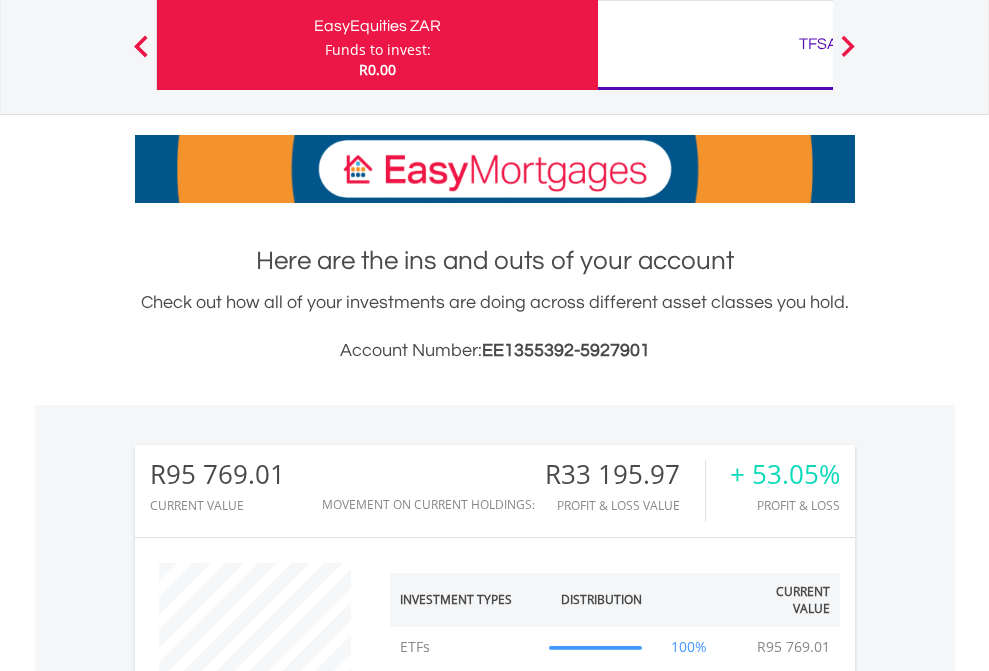 click on "All Holdings" at bounding box center (268, 1322) 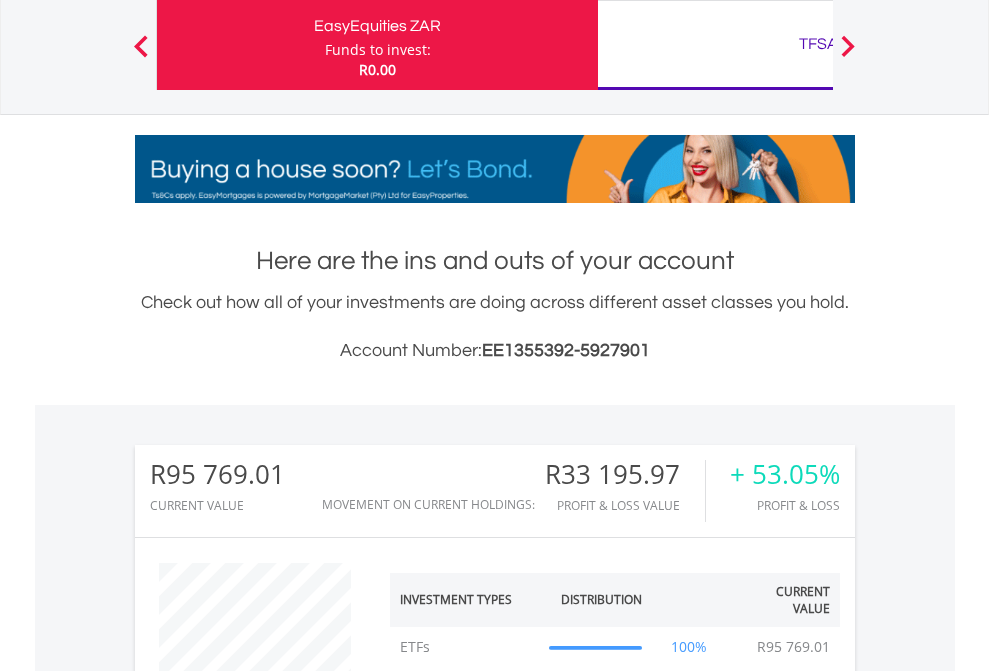 scroll, scrollTop: 1493, scrollLeft: 0, axis: vertical 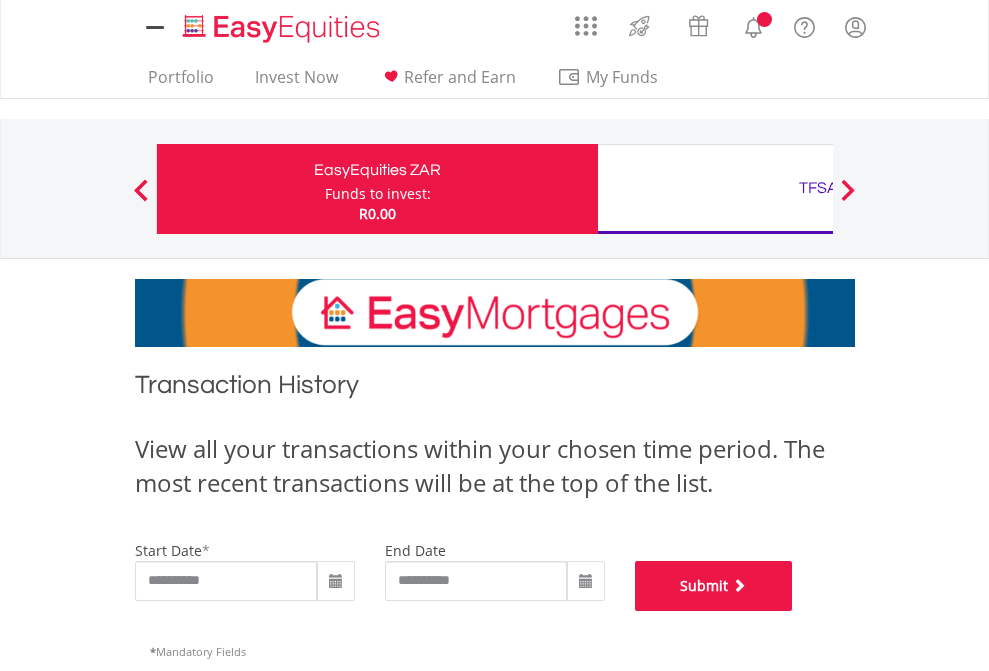click on "Submit" at bounding box center [714, 586] 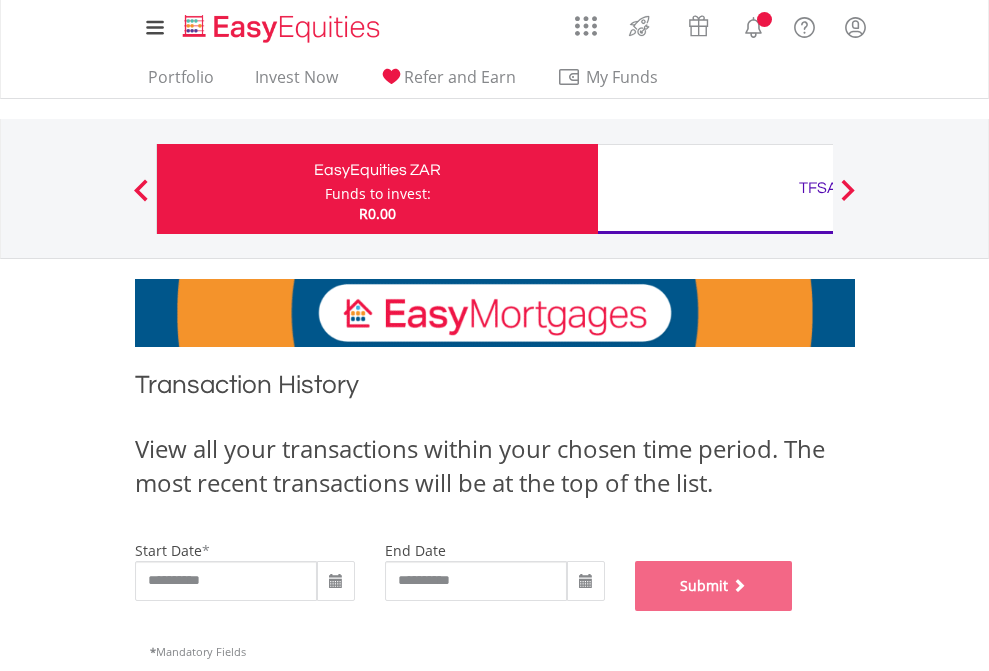 scroll, scrollTop: 811, scrollLeft: 0, axis: vertical 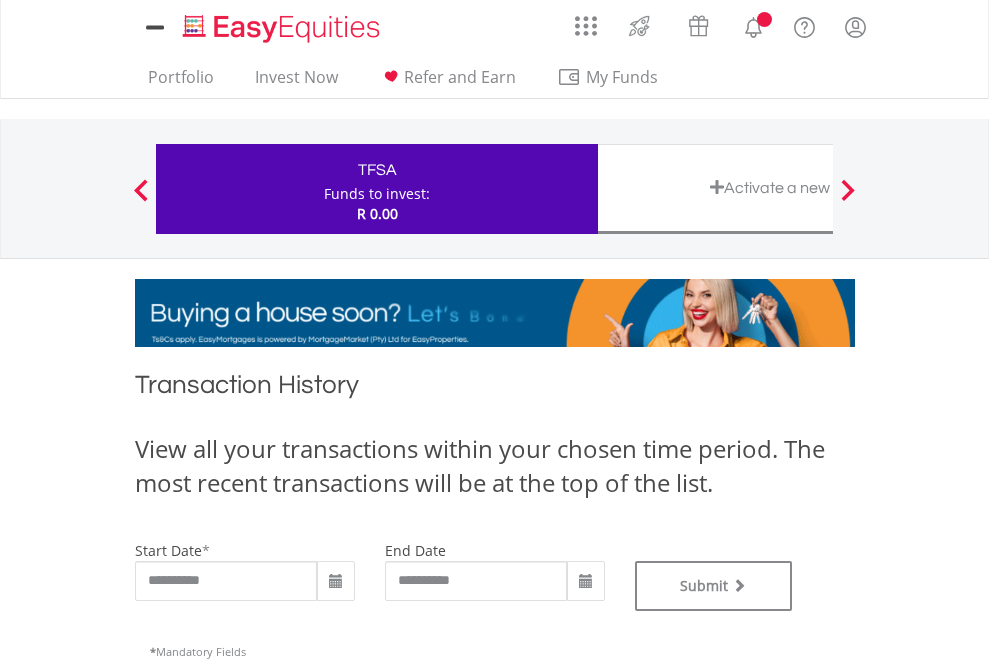 click on "Funds to invest:" at bounding box center (377, 194) 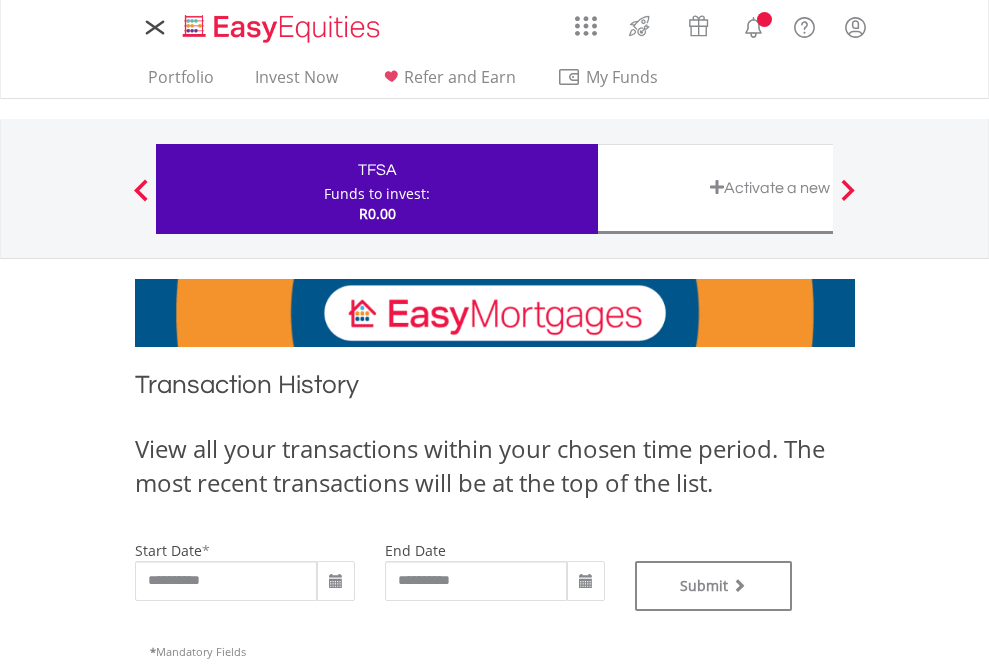 scroll, scrollTop: 0, scrollLeft: 0, axis: both 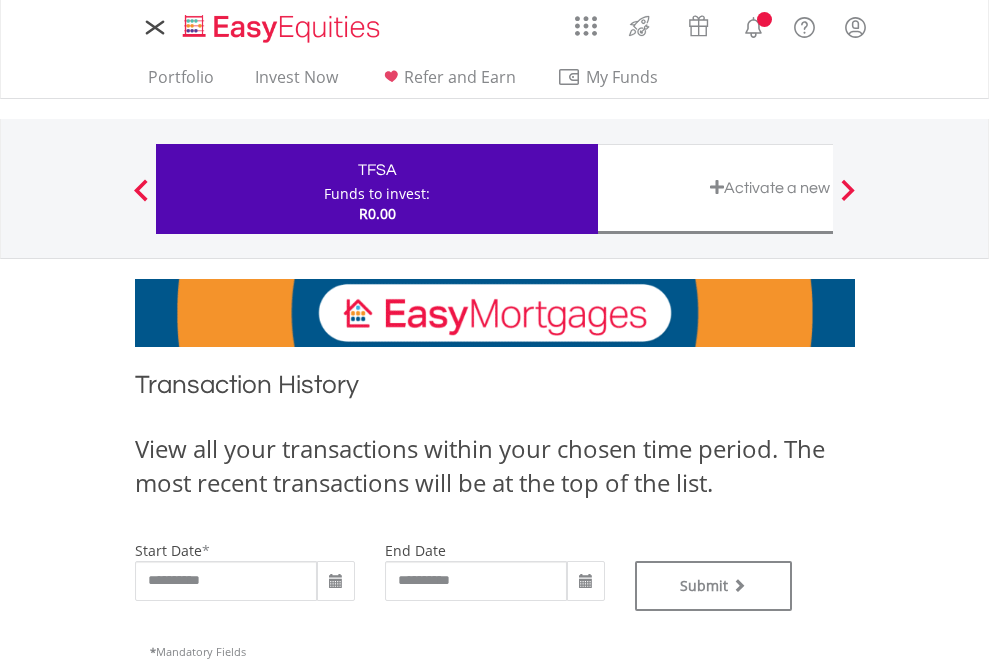 type on "**********" 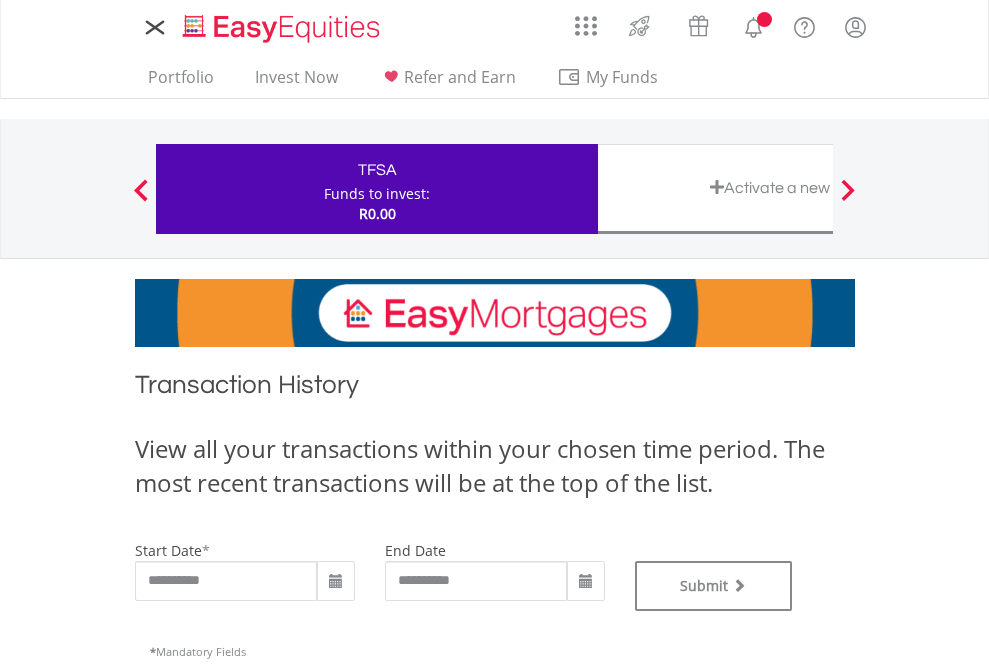 type on "**********" 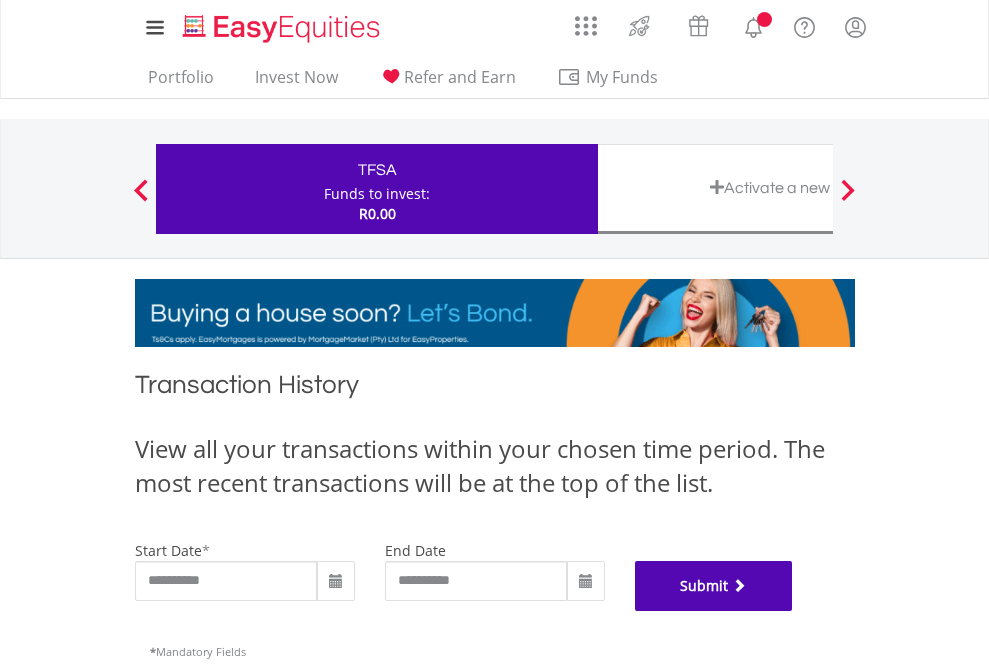 click on "Submit" at bounding box center [714, 586] 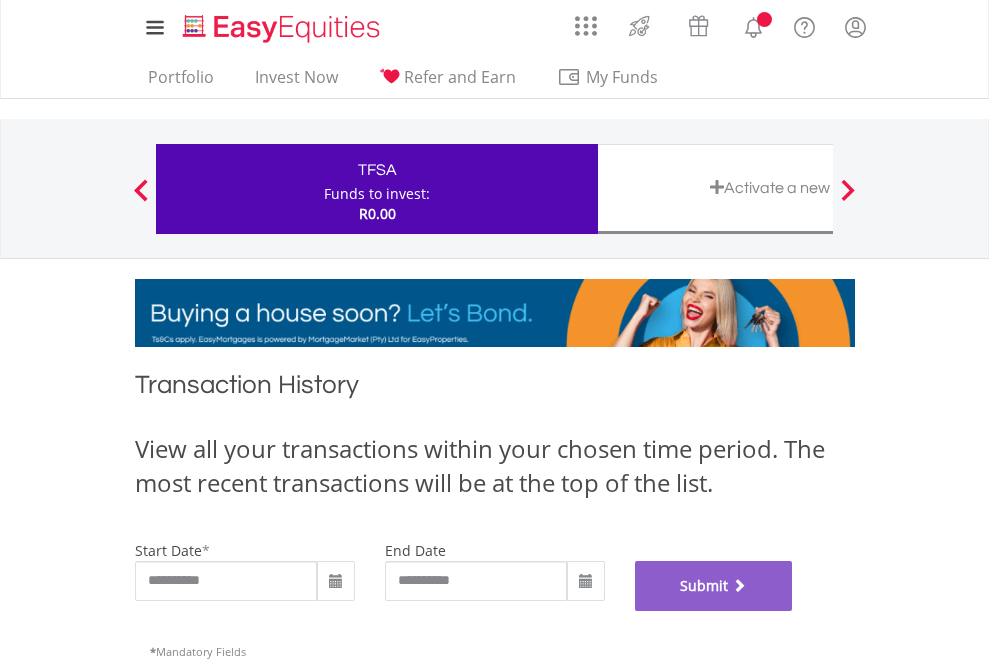scroll, scrollTop: 811, scrollLeft: 0, axis: vertical 